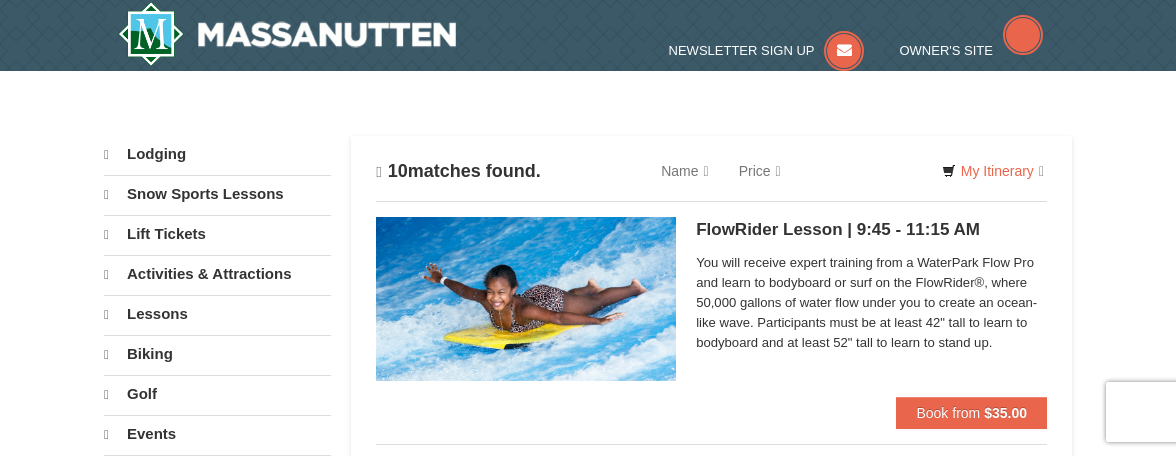 scroll, scrollTop: 0, scrollLeft: 0, axis: both 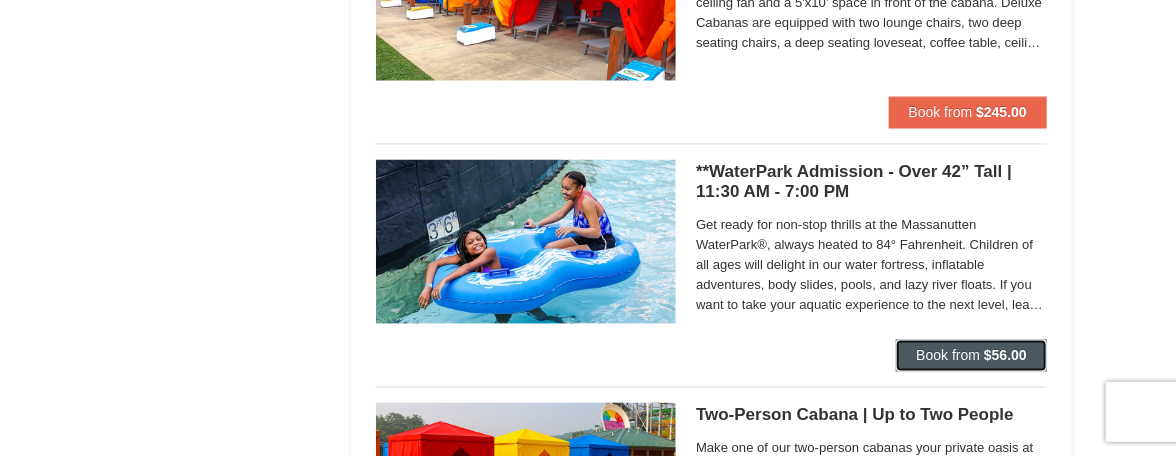 click on "Book from   $56.00" at bounding box center [971, 356] 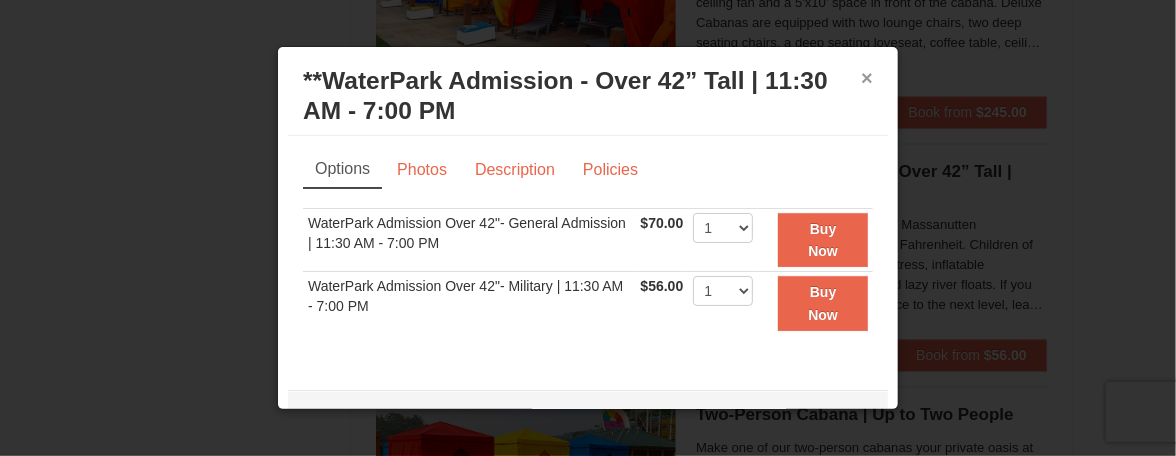 click on "×" at bounding box center [867, 78] 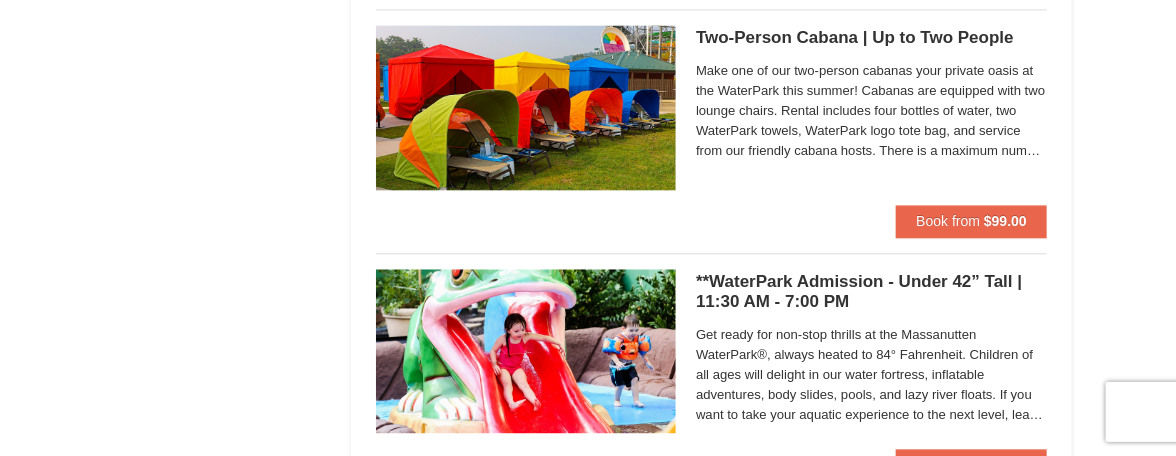scroll, scrollTop: 1652, scrollLeft: 0, axis: vertical 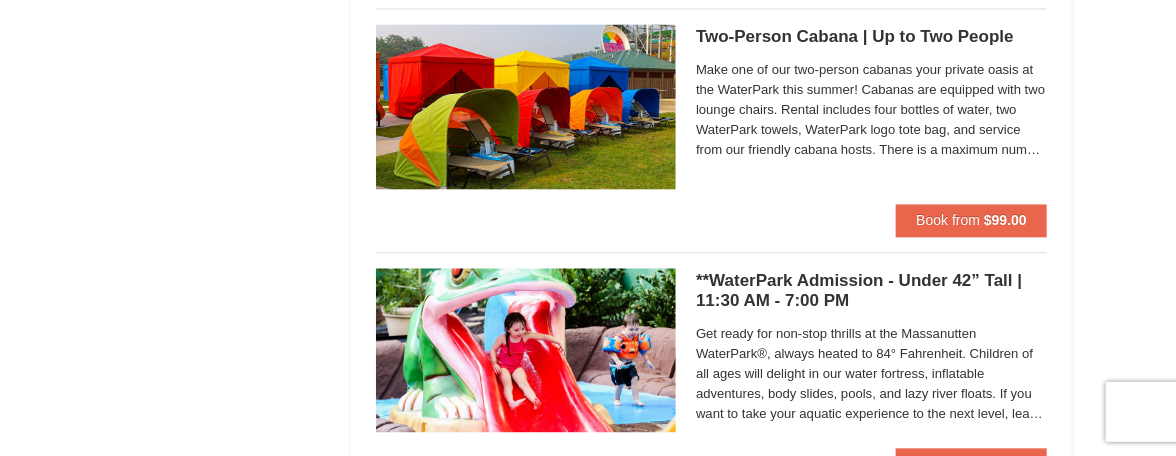 click on "Make one of our two-person cabanas your private oasis at the WaterPark this summer! Cabanas are equipped with two lounge chairs. Rental includes four bottles of water, two WaterPark towels, WaterPark logo tote bag, and service from our friendly cabana hosts. There is a maximum number of two guests per cabana." at bounding box center [871, 113] 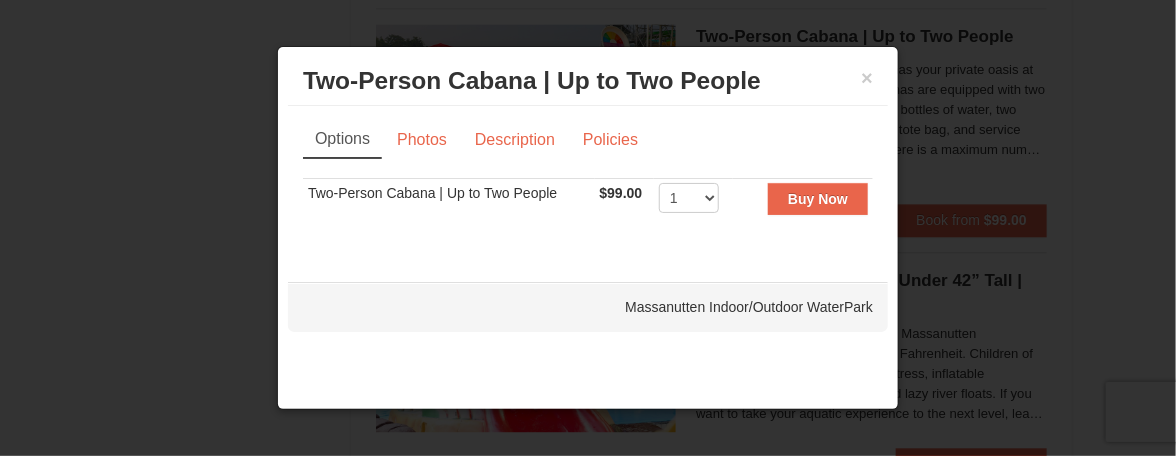 click on "×
Two-Person Cabana | Up to Two People  Massanutten Indoor/Outdoor WaterPark" at bounding box center [588, 81] 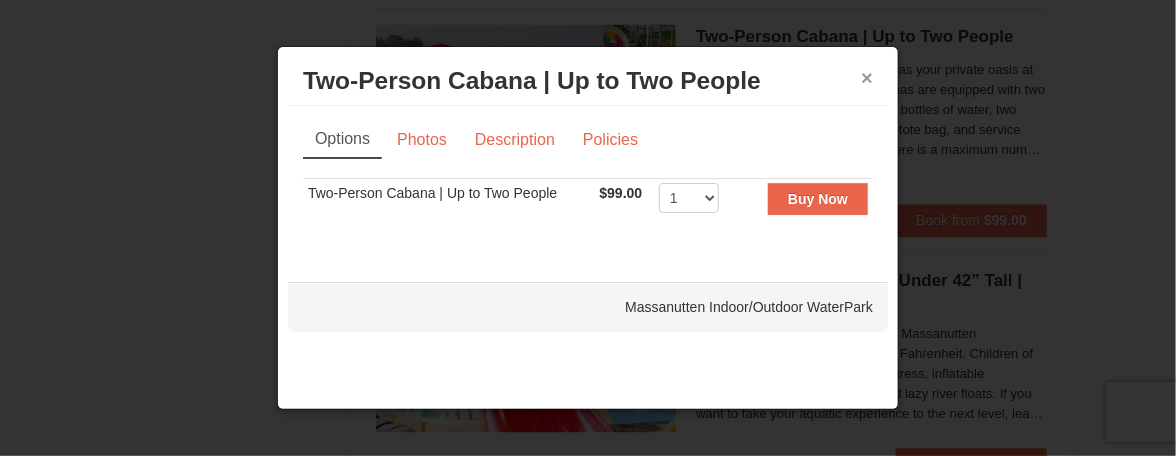 click on "×" at bounding box center [867, 78] 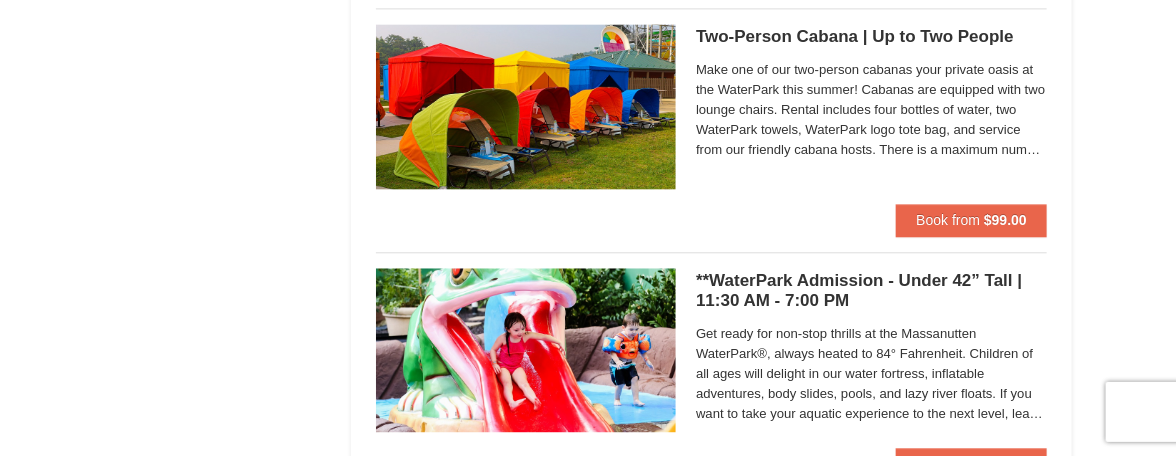 click on "Make one of our two-person cabanas your private oasis at the WaterPark this summer! Cabanas are equipped with two lounge chairs. Rental includes four bottles of water, two WaterPark towels, WaterPark logo tote bag, and service from our friendly cabana hosts. There is a maximum number of two guests per cabana." at bounding box center [871, 110] 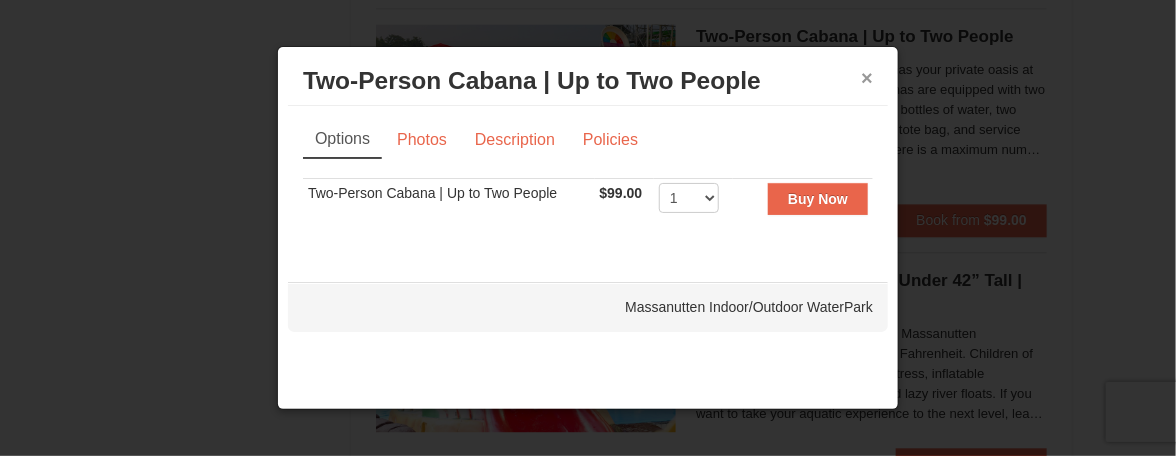click on "×" at bounding box center (867, 78) 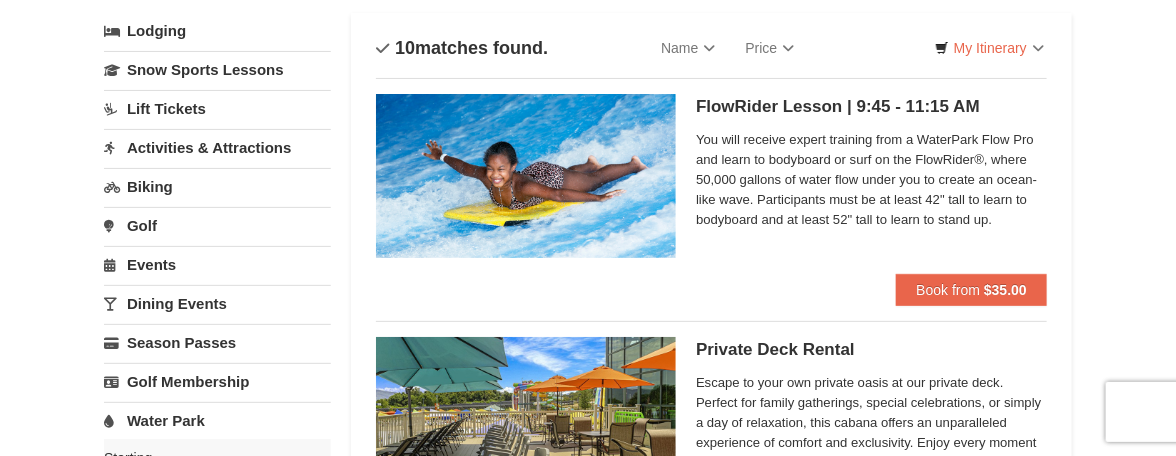 scroll, scrollTop: 0, scrollLeft: 0, axis: both 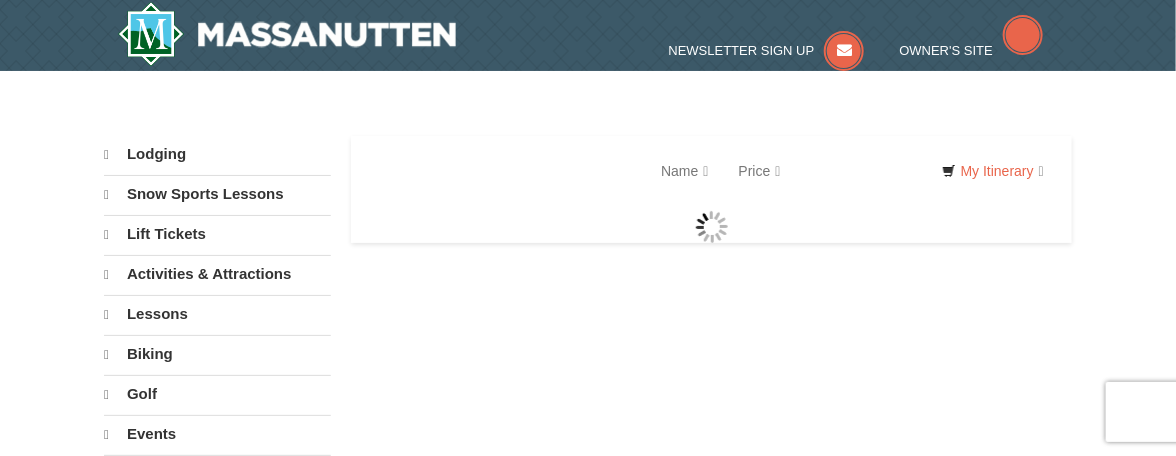 select on "8" 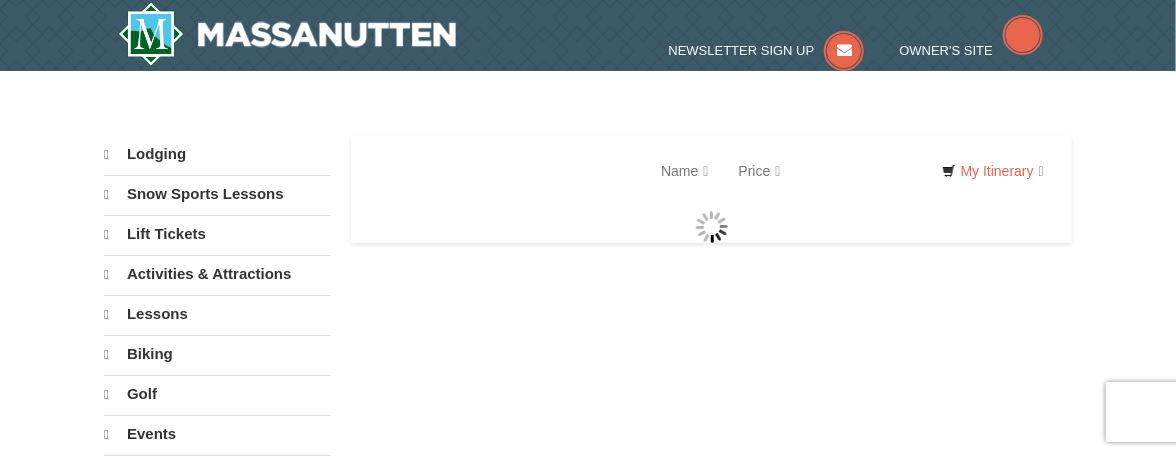 select on "8" 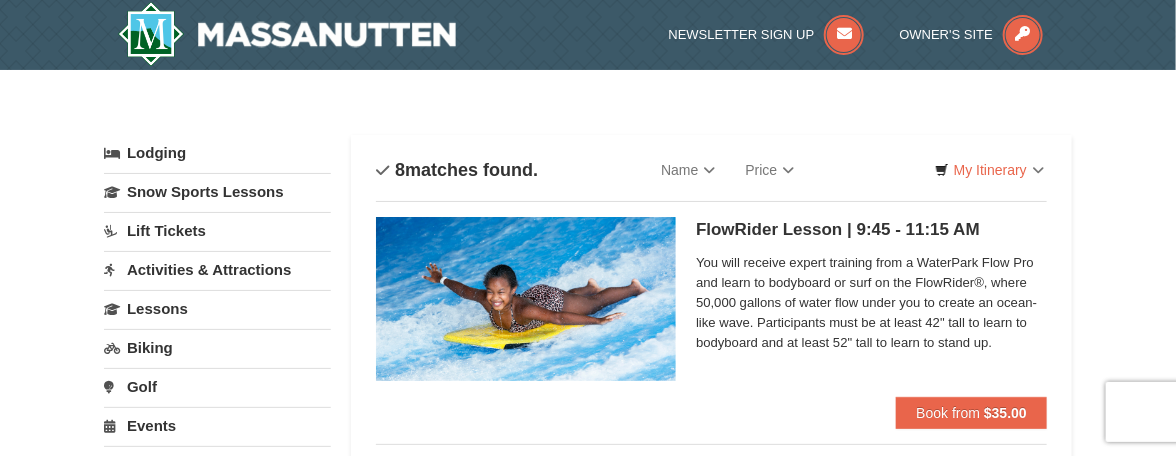 scroll, scrollTop: 0, scrollLeft: 0, axis: both 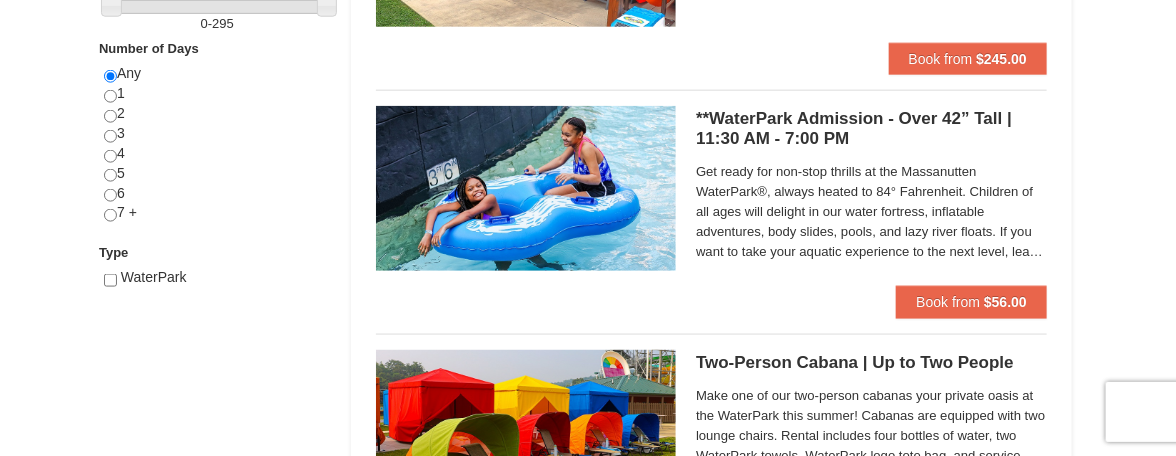 click on "Get ready for non-stop thrills at the Massanutten WaterPark®, always heated to 84° Fahrenheit. Children of all ages will delight in our water fortress, inflatable adventures, body slides, pools, and lazy river floats. If you want to take your aquatic experience to the next level, learn how to surf on our FlowRider® Endless Wave. No matter what adventure you choose, you’ll be sure to meet new friends along the way! Don't forget to bring a towel." at bounding box center [871, 212] 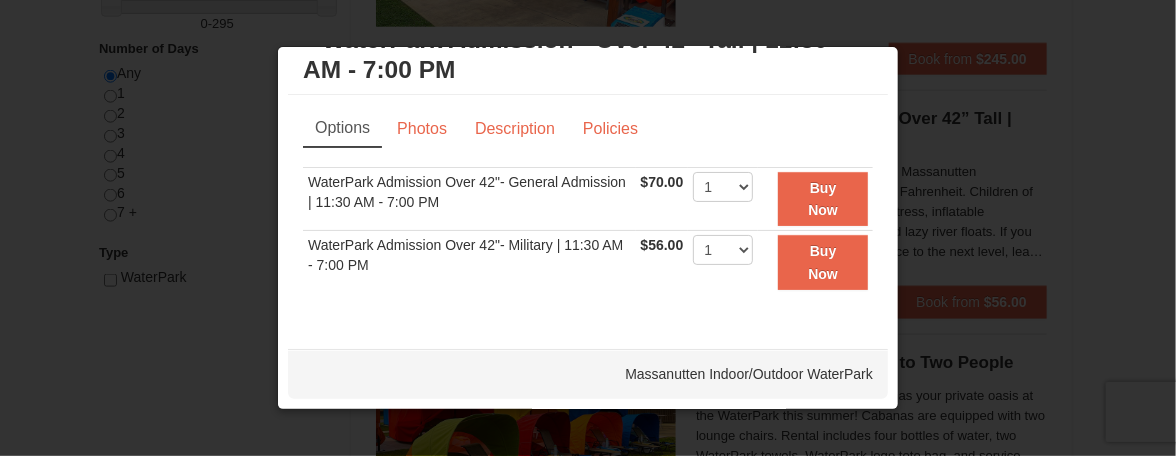 scroll, scrollTop: 0, scrollLeft: 0, axis: both 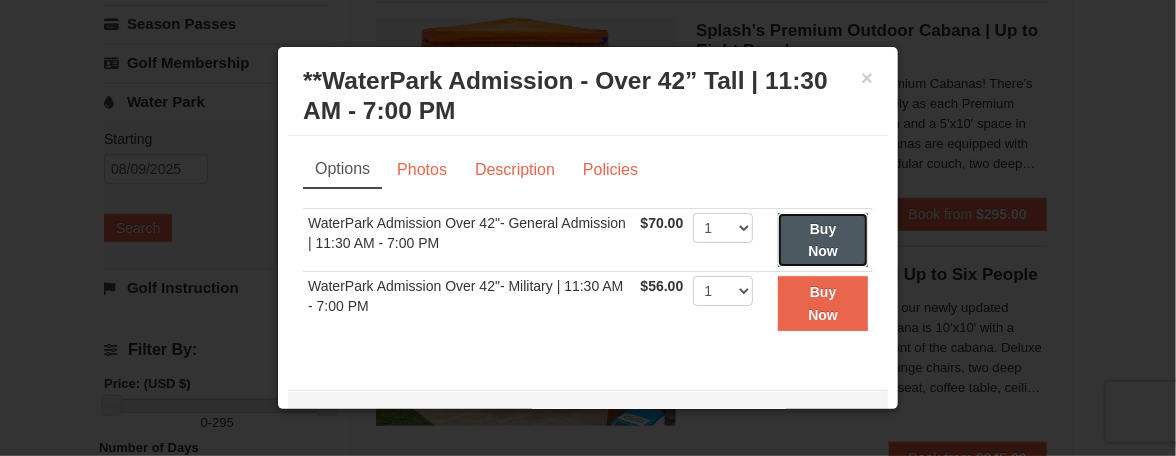 click on "Buy Now" at bounding box center [823, 240] 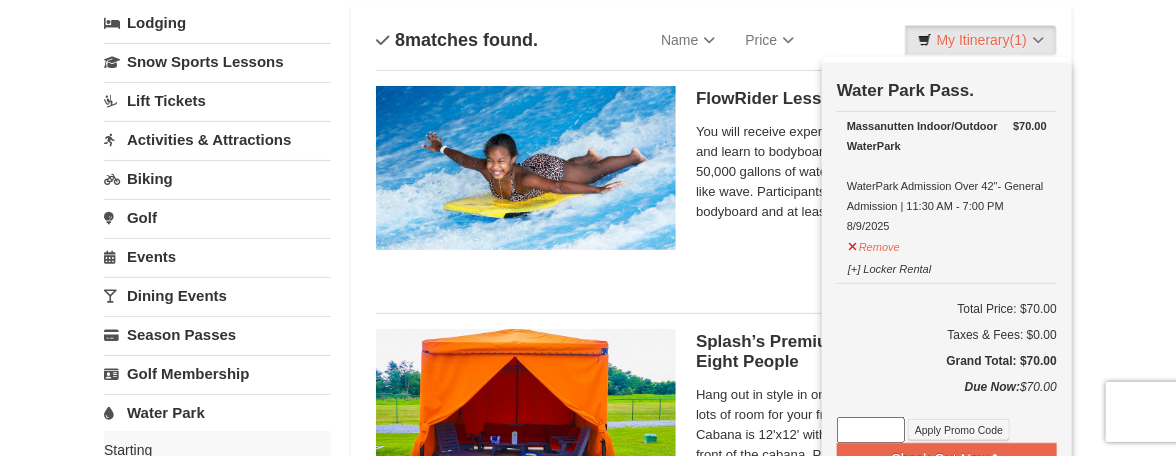 scroll, scrollTop: 130, scrollLeft: 0, axis: vertical 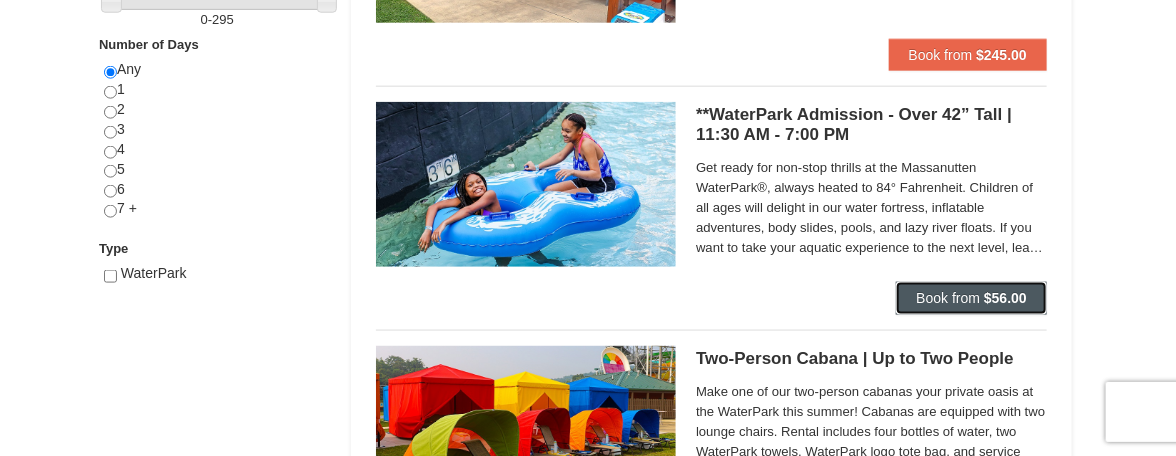 click on "Book from" at bounding box center [948, 298] 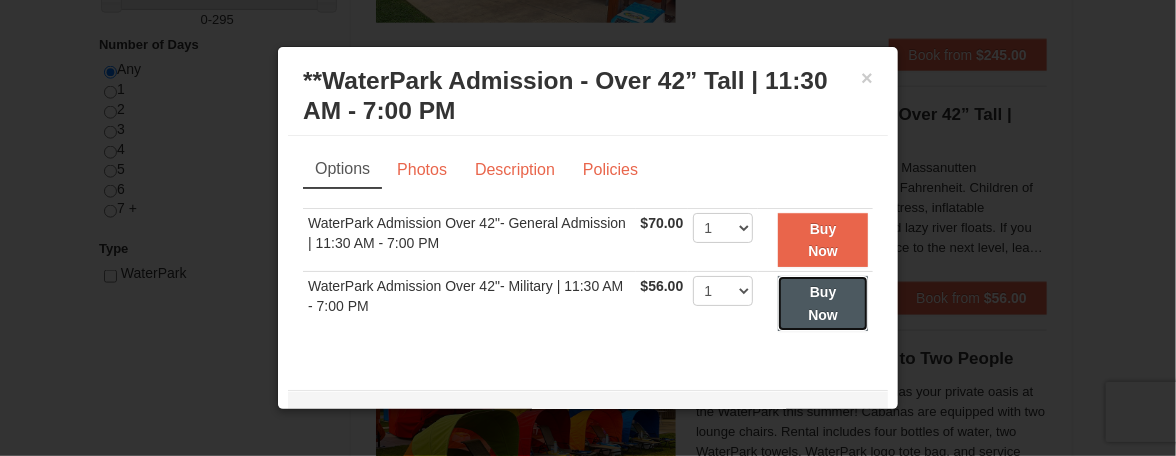 click on "Buy Now" at bounding box center (823, 303) 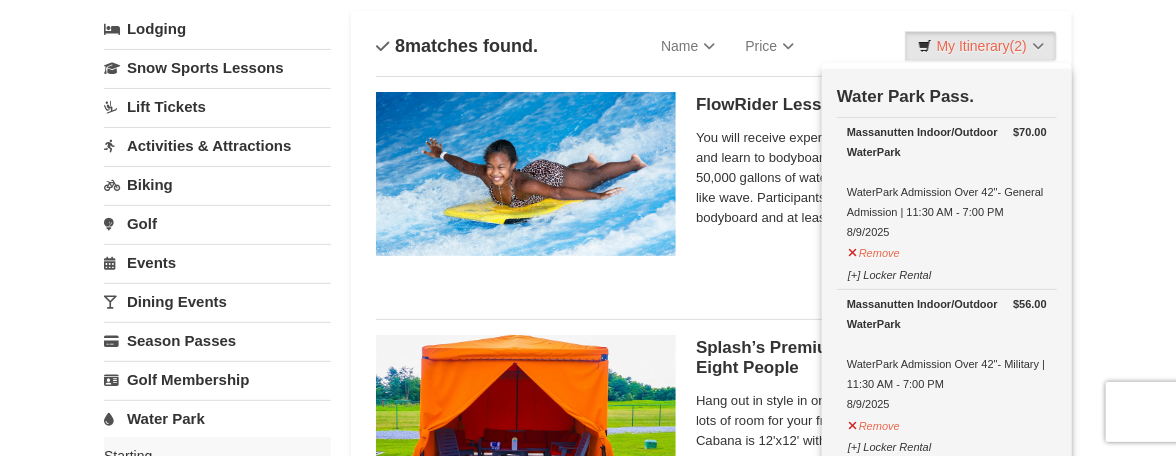 scroll, scrollTop: 122, scrollLeft: 0, axis: vertical 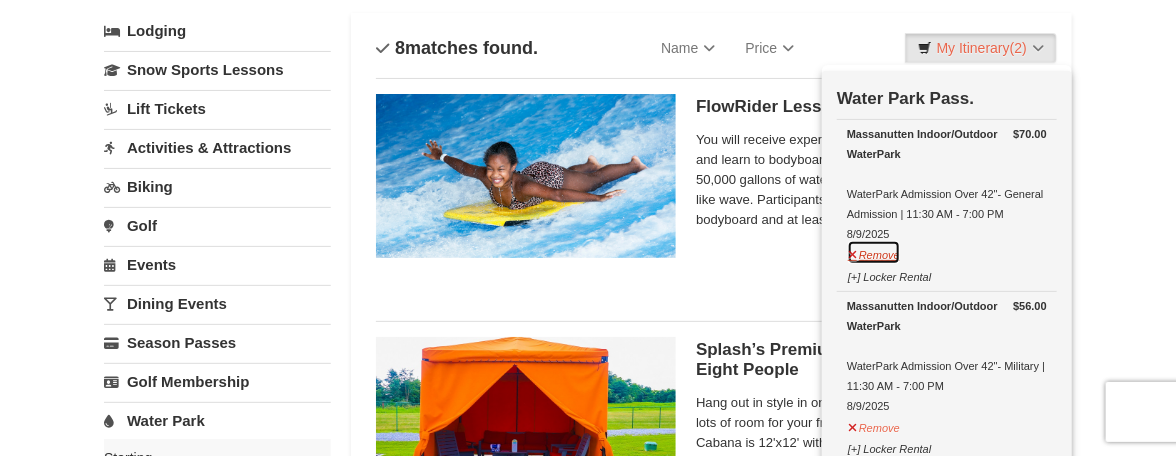 click on "Remove" at bounding box center (874, 252) 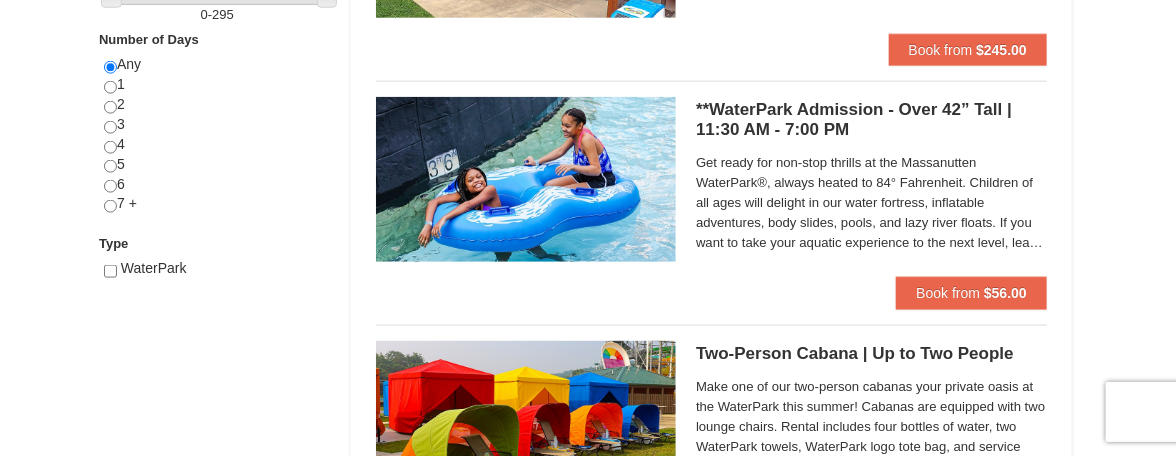 scroll, scrollTop: 850, scrollLeft: 0, axis: vertical 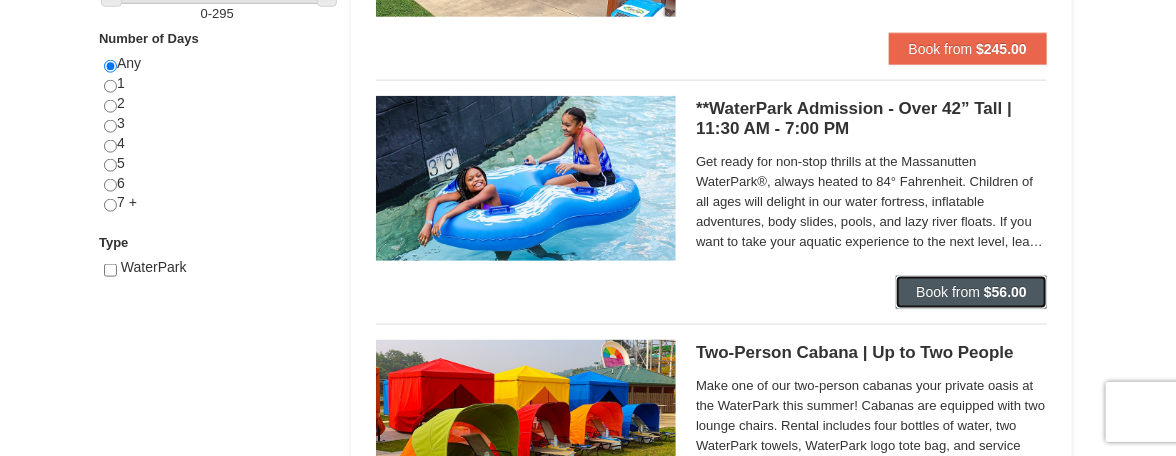 click on "Book from   $56.00" at bounding box center (971, 292) 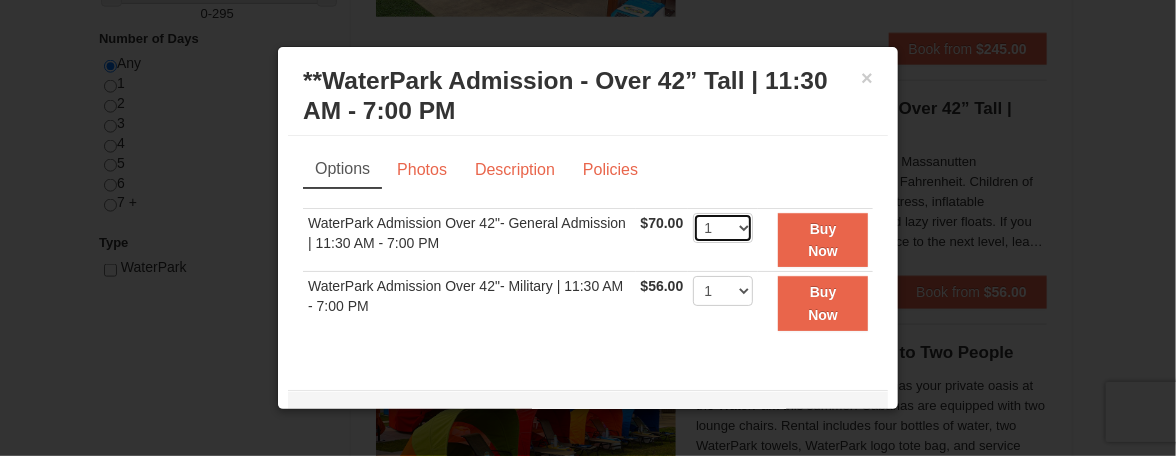 click on "1
2
3
4
5
6
7
8
9
10
11
12
13
14
15
16
17
18
19
20
21 22" at bounding box center (723, 228) 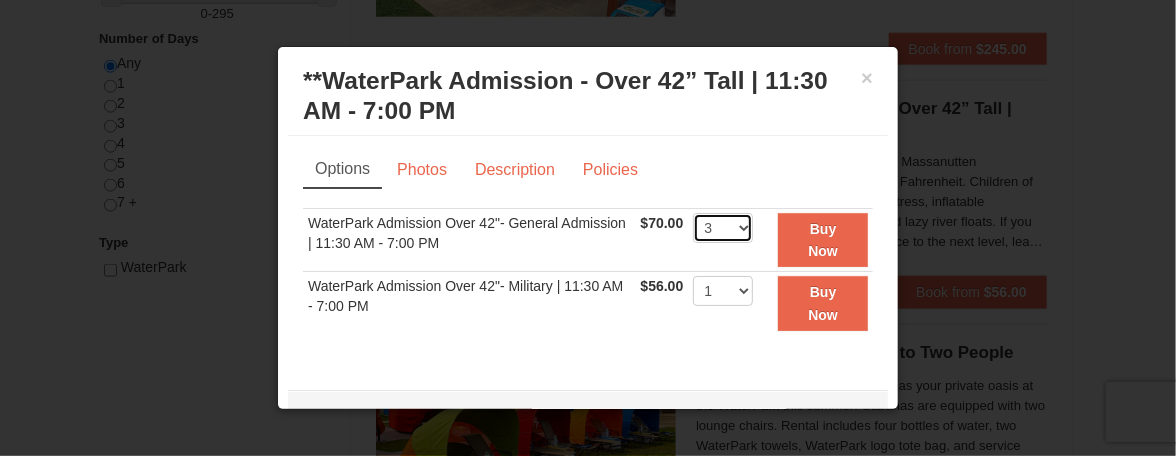 click on "1
2
3
4
5
6
7
8
9
10
11
12
13
14
15
16
17
18
19
20
21 22" at bounding box center [723, 228] 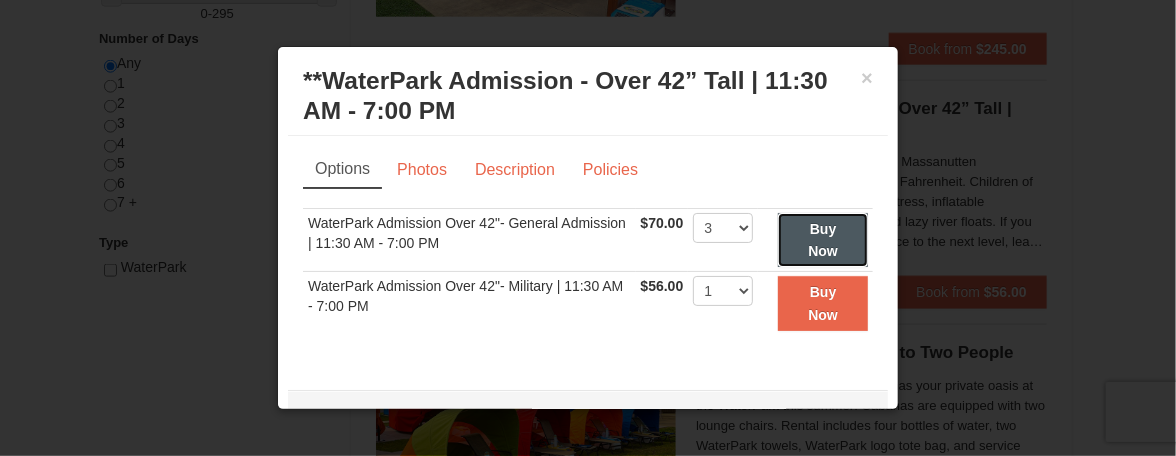 click on "Buy Now" at bounding box center (823, 240) 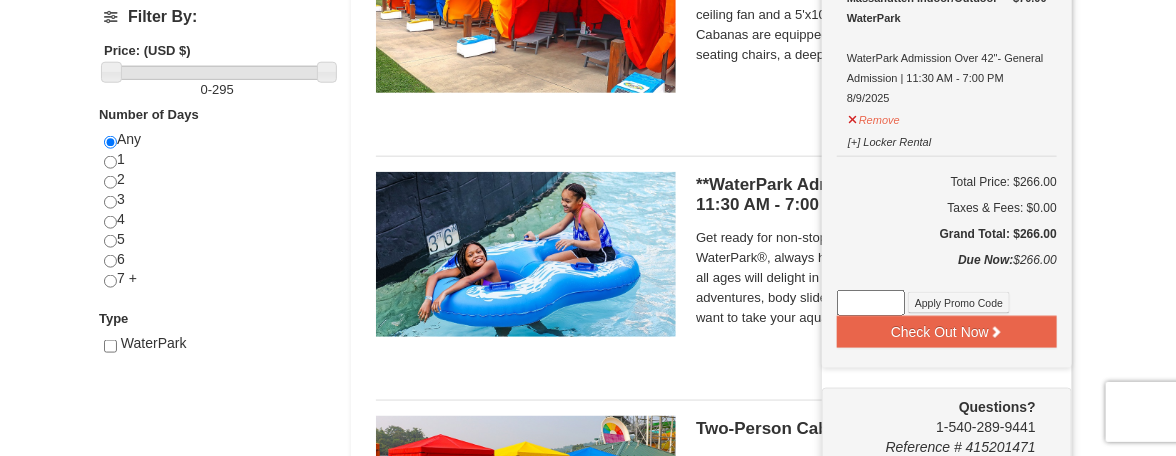 scroll, scrollTop: 780, scrollLeft: 0, axis: vertical 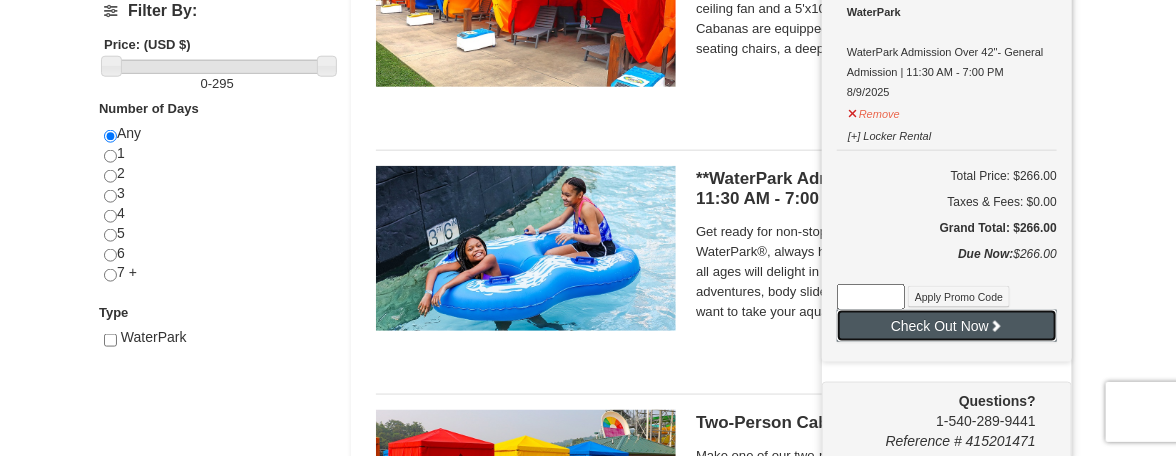 click at bounding box center [996, 326] 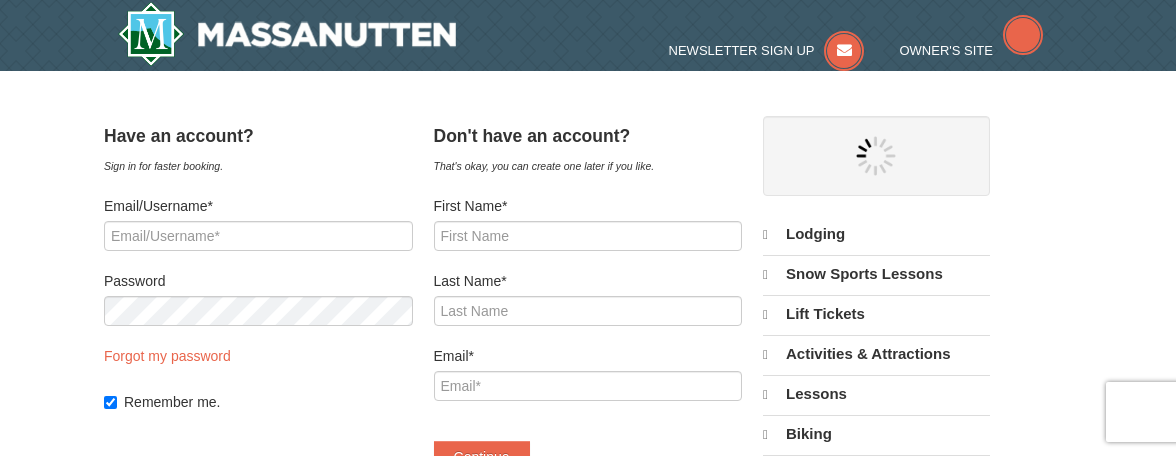 select on "8" 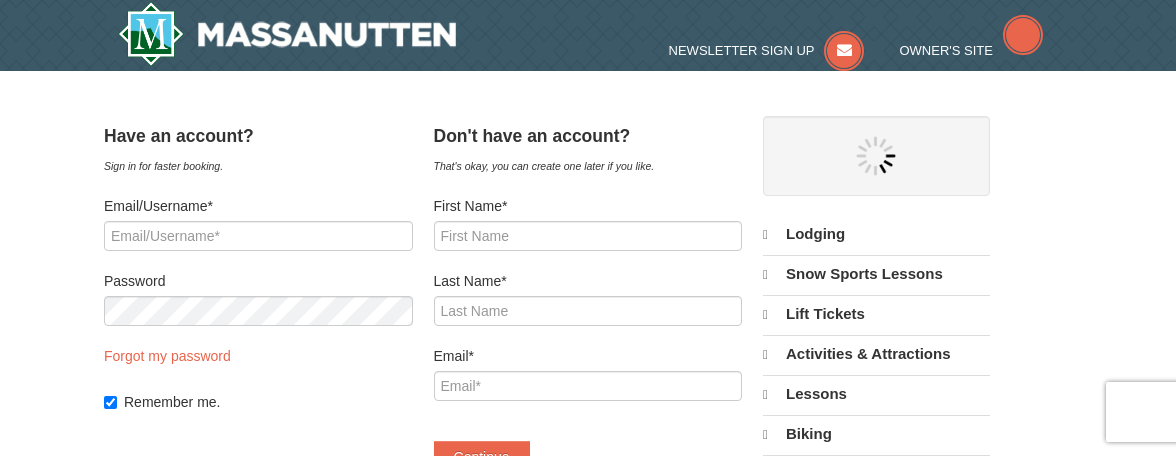 select on "8" 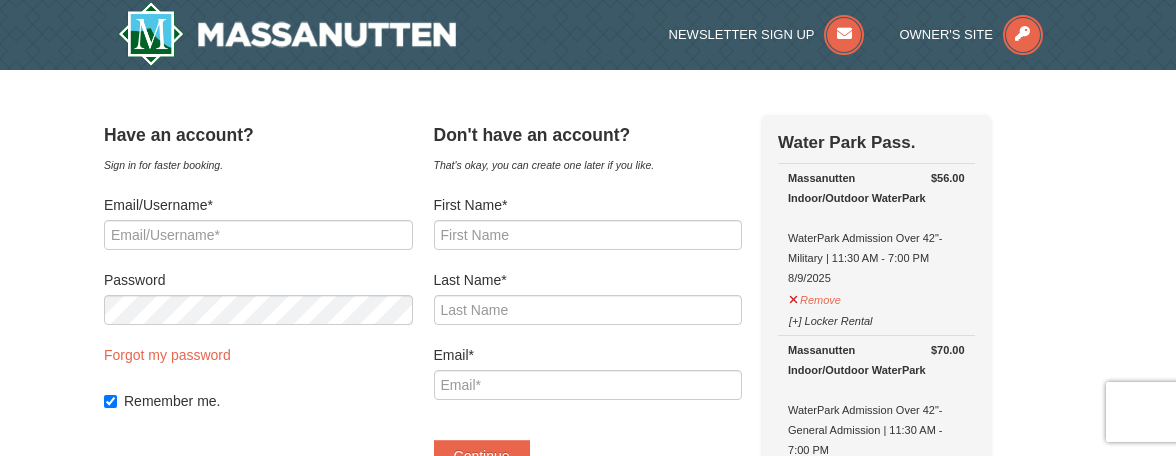 scroll, scrollTop: 0, scrollLeft: 0, axis: both 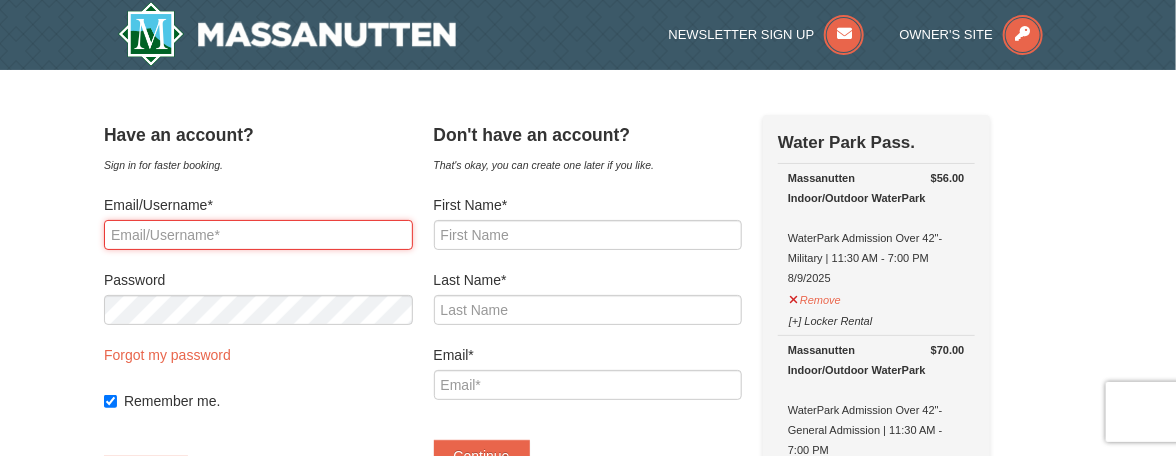 click on "Email/Username*" at bounding box center (258, 235) 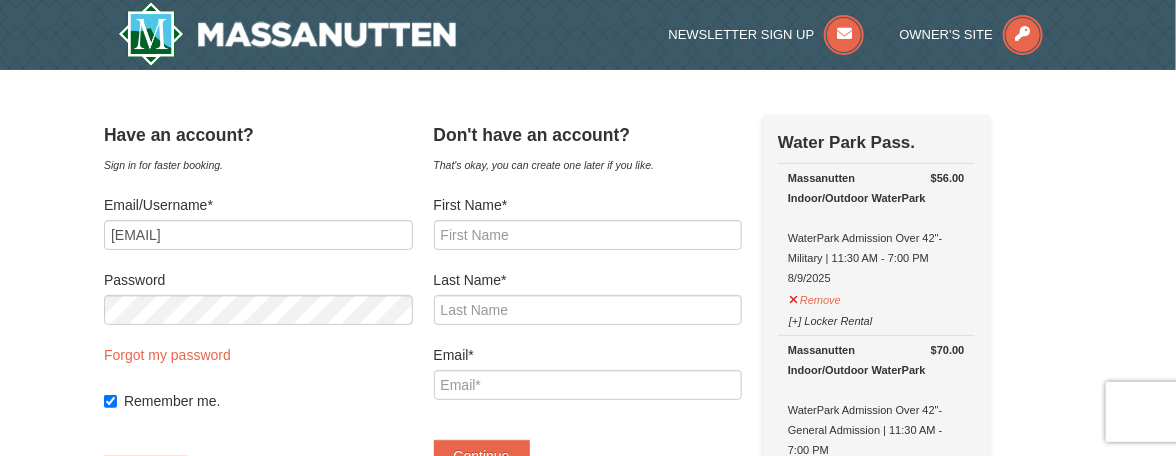 click on "×
Have an account?
Sign in for faster booking.
Email/Username*
debc@remax.net
Password
Forgot my password
Remember me." at bounding box center (588, 885) 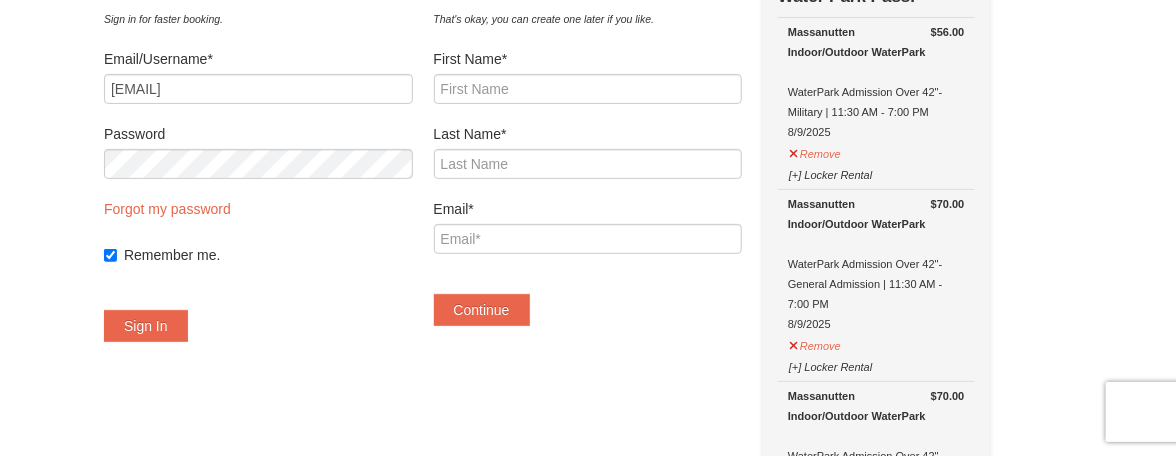 scroll, scrollTop: 145, scrollLeft: 0, axis: vertical 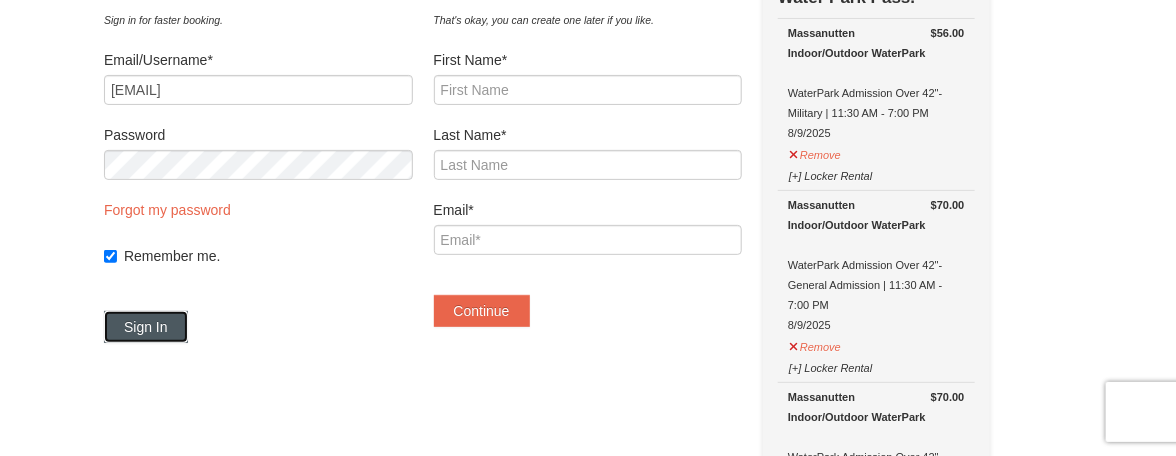 click on "Sign In" at bounding box center [146, 327] 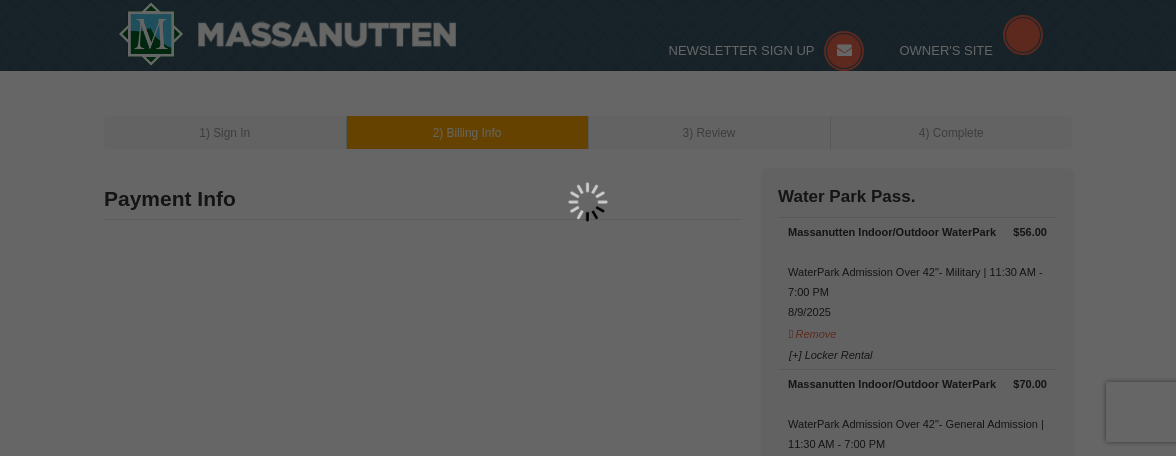 type on "[FIRST] [LAST]" 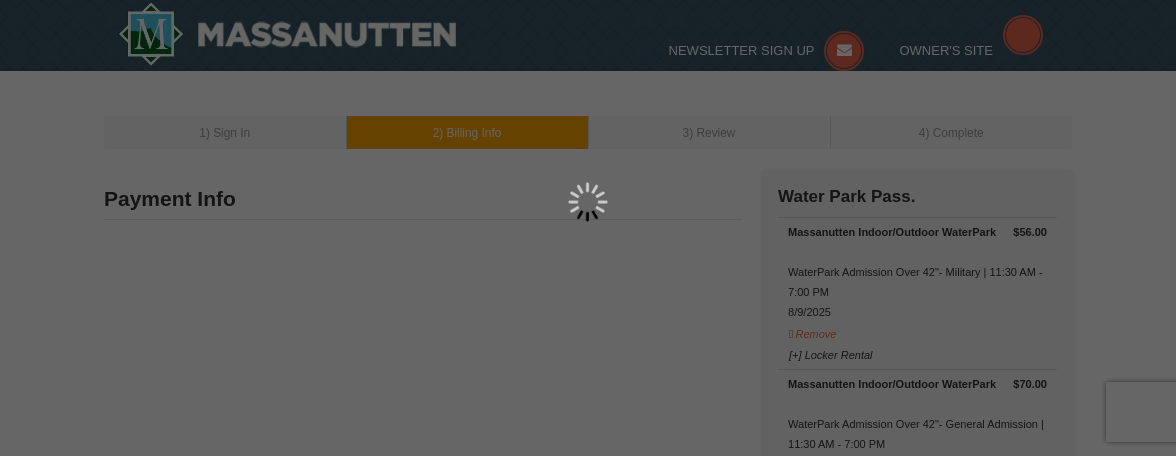 type on "105 Marions Way Felton DE" 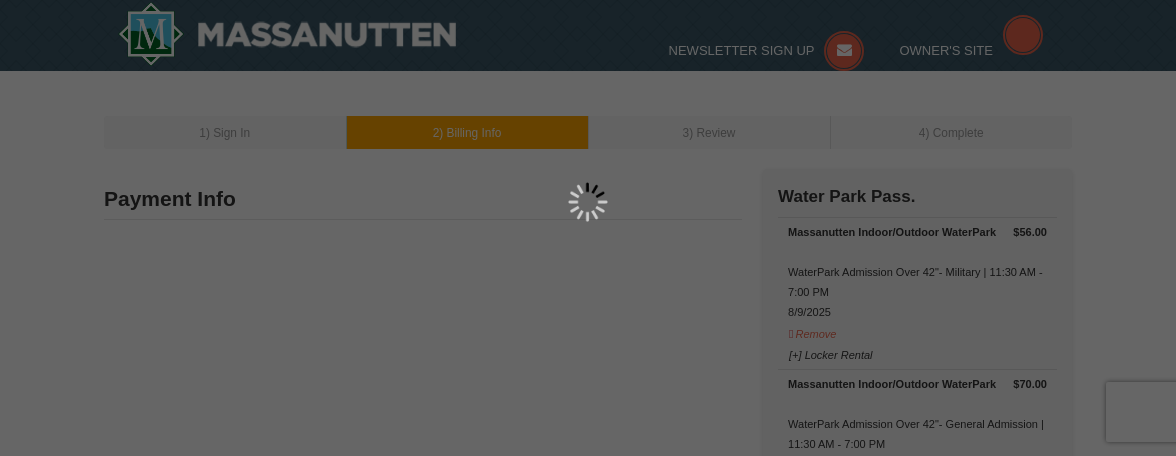 type on "Felton" 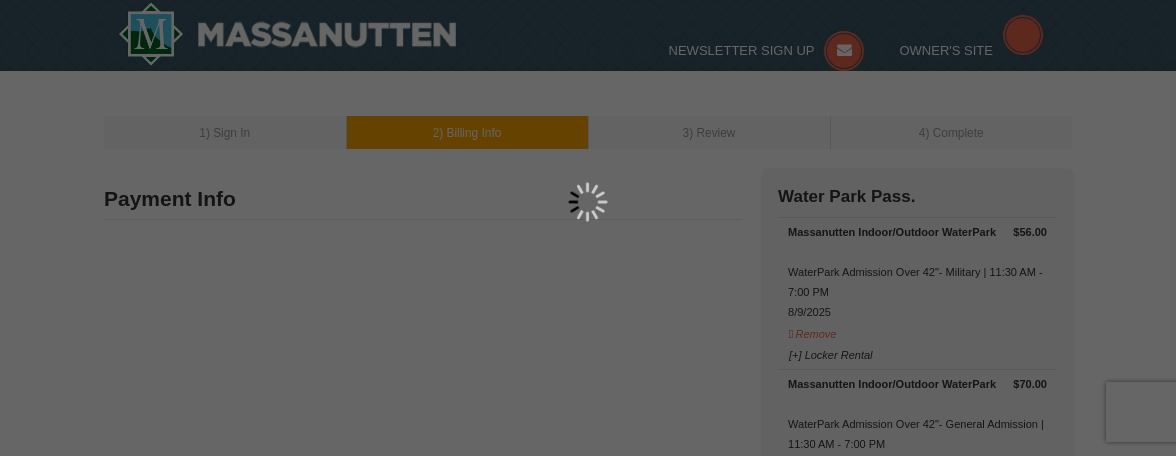 type on "19943" 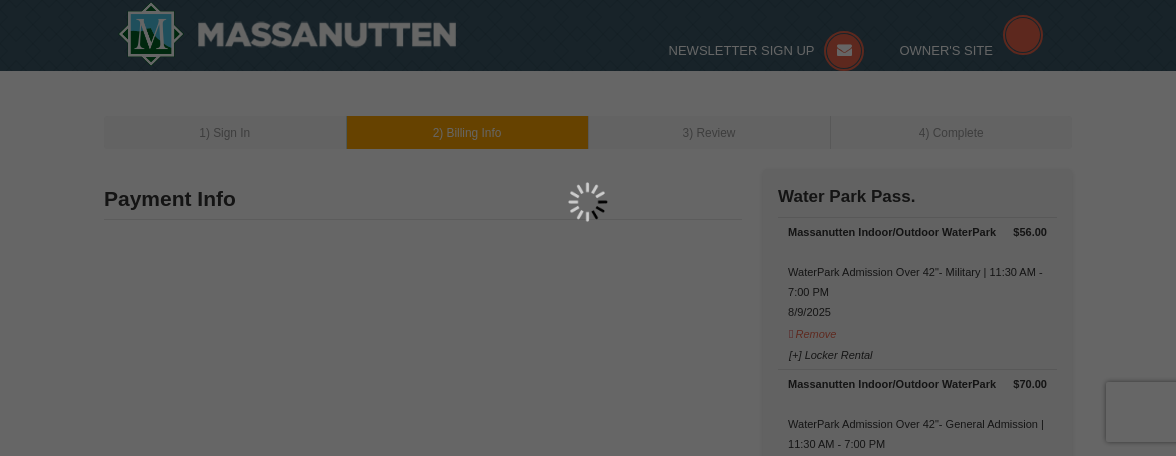 type on "302" 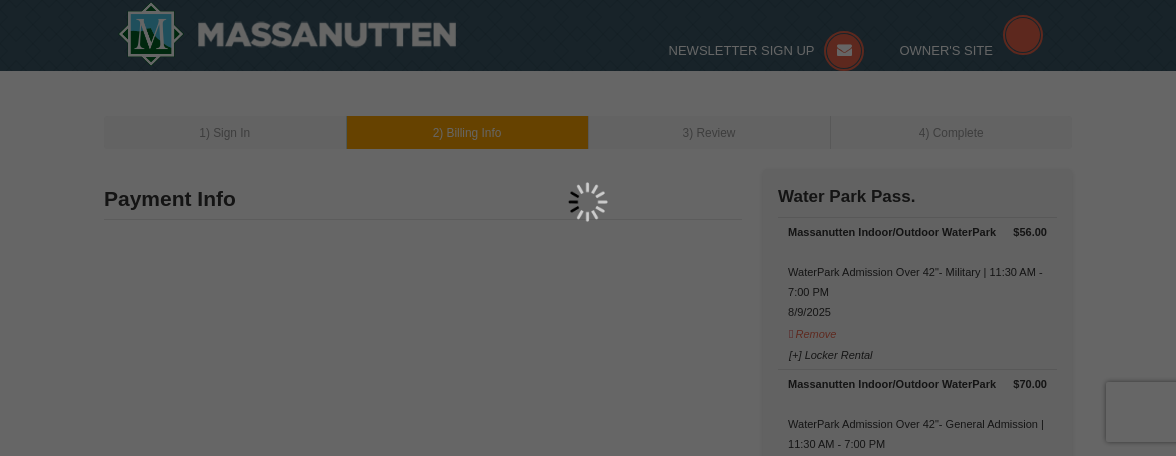 type on "242" 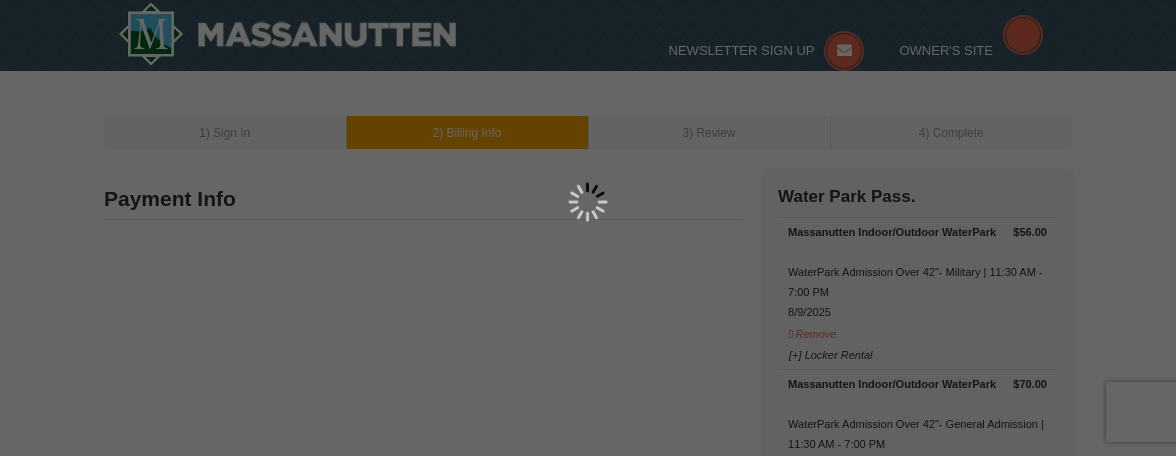 type on "9775" 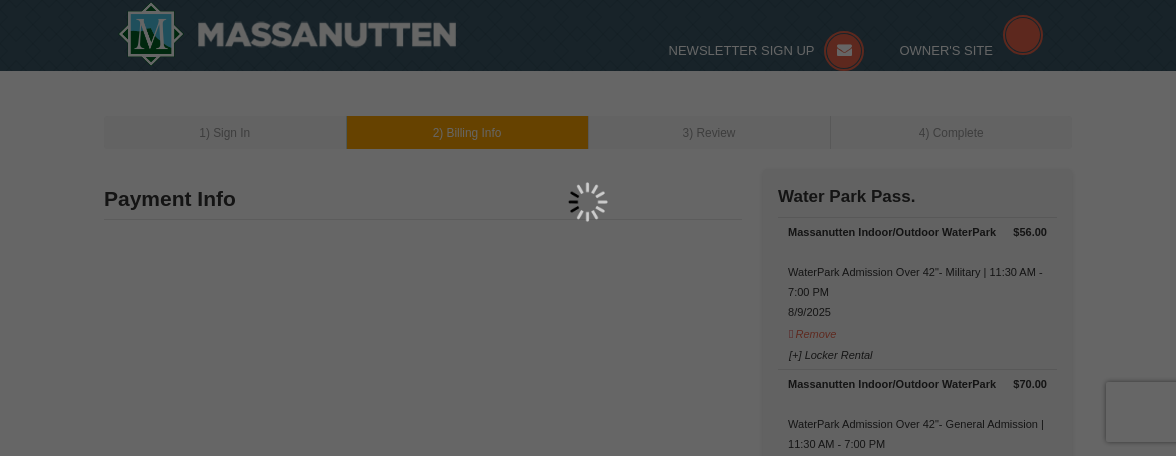 type on "DEBC@REMAX.NET" 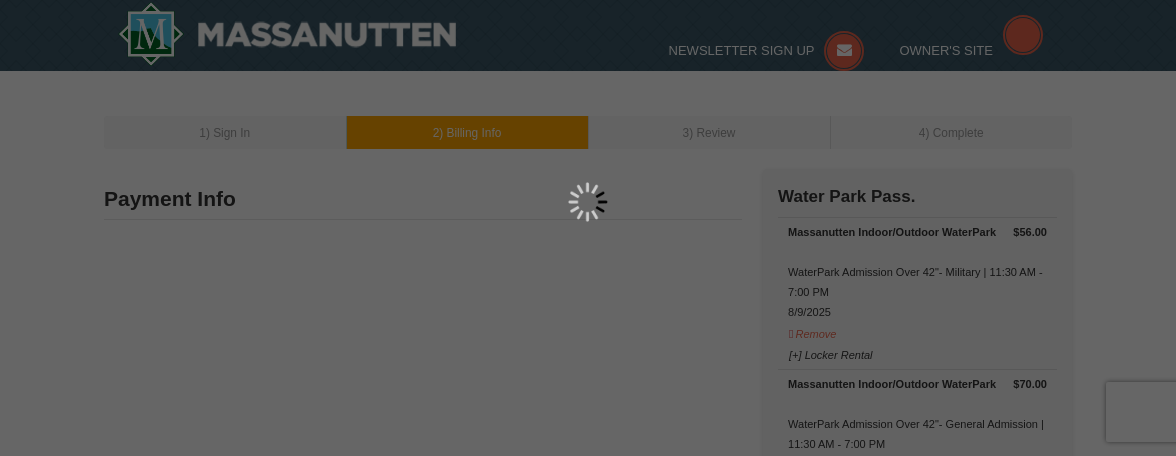 scroll, scrollTop: 0, scrollLeft: 0, axis: both 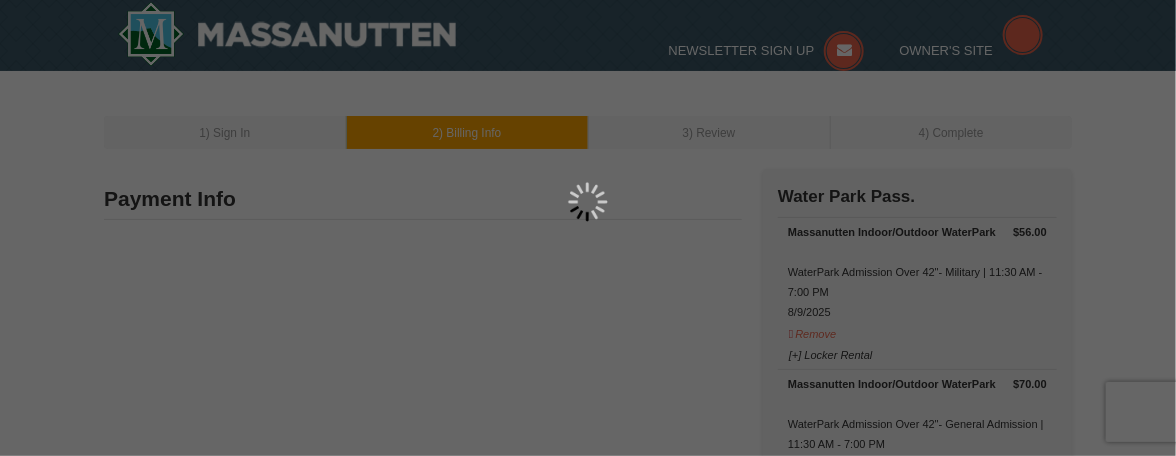 select on "DE" 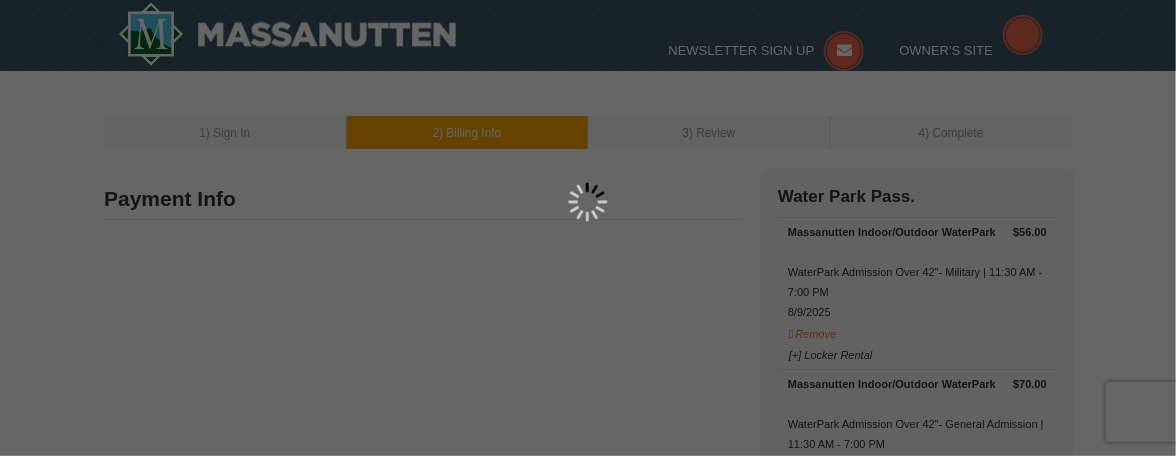 select on "8" 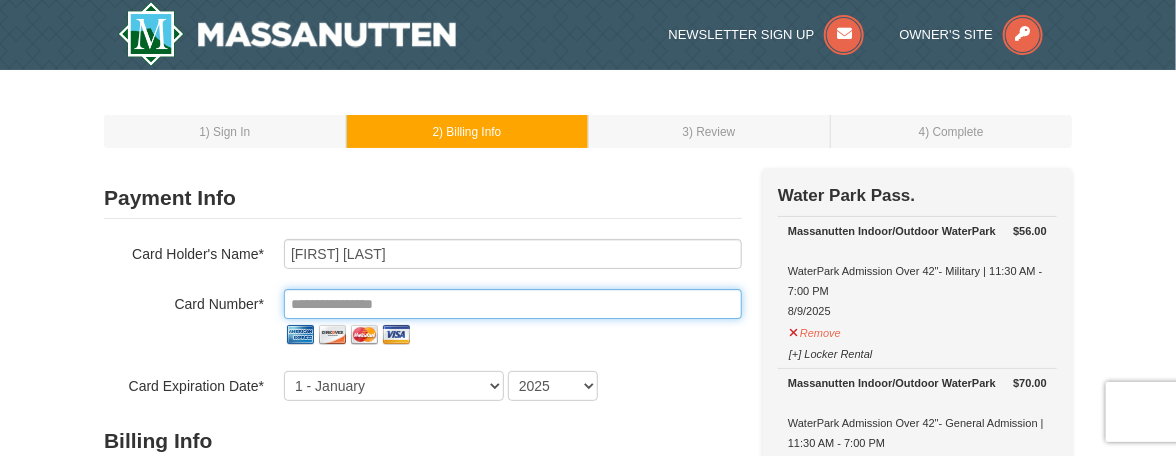 click at bounding box center [513, 304] 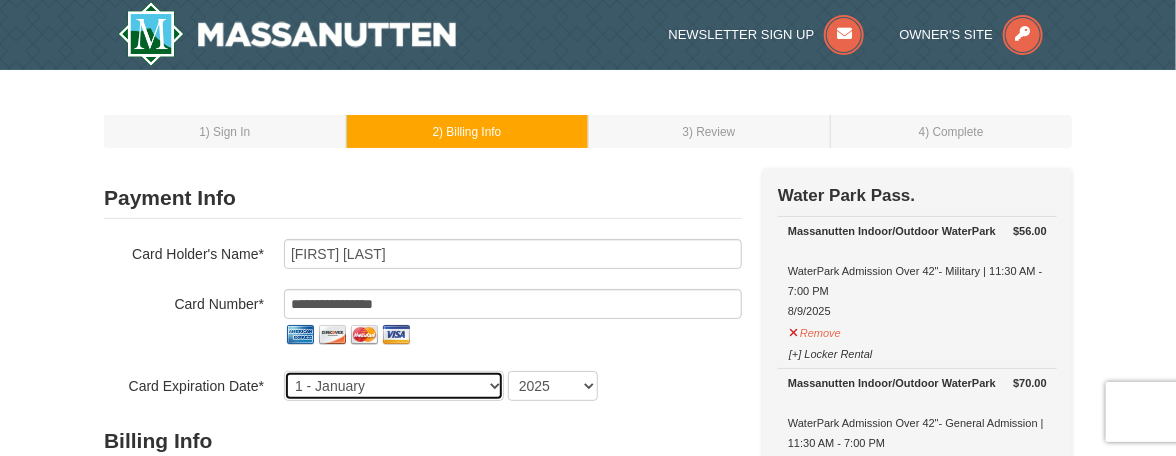 select on "8" 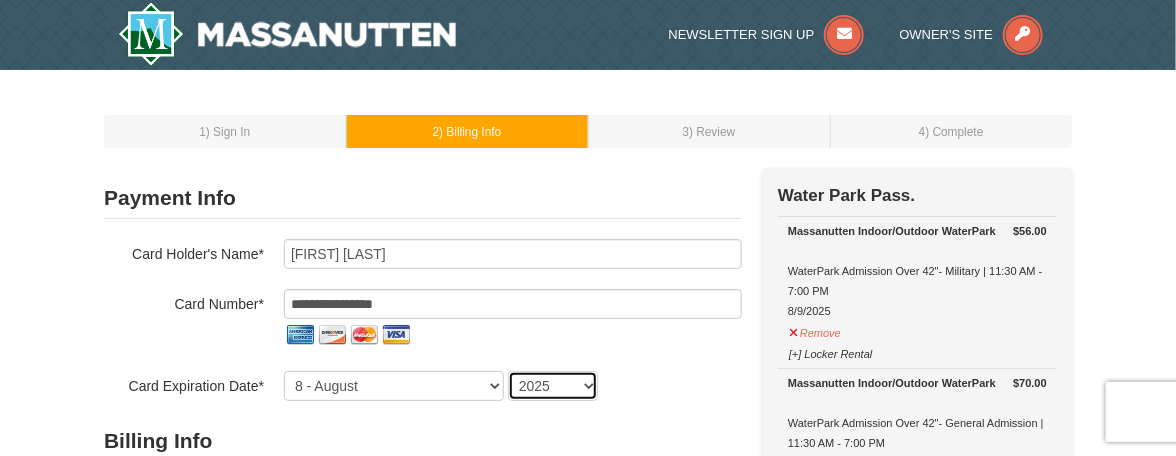 select on "2027" 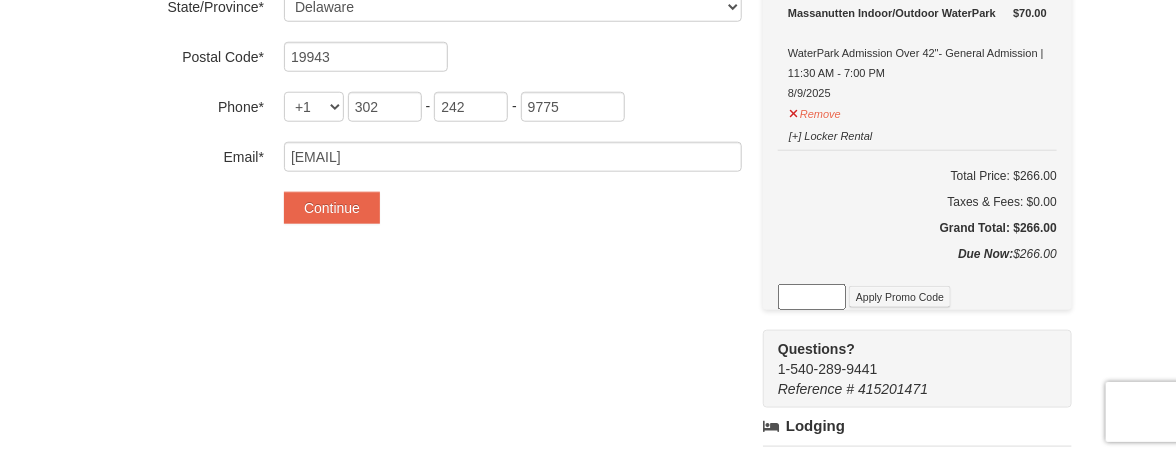 scroll, scrollTop: 688, scrollLeft: 0, axis: vertical 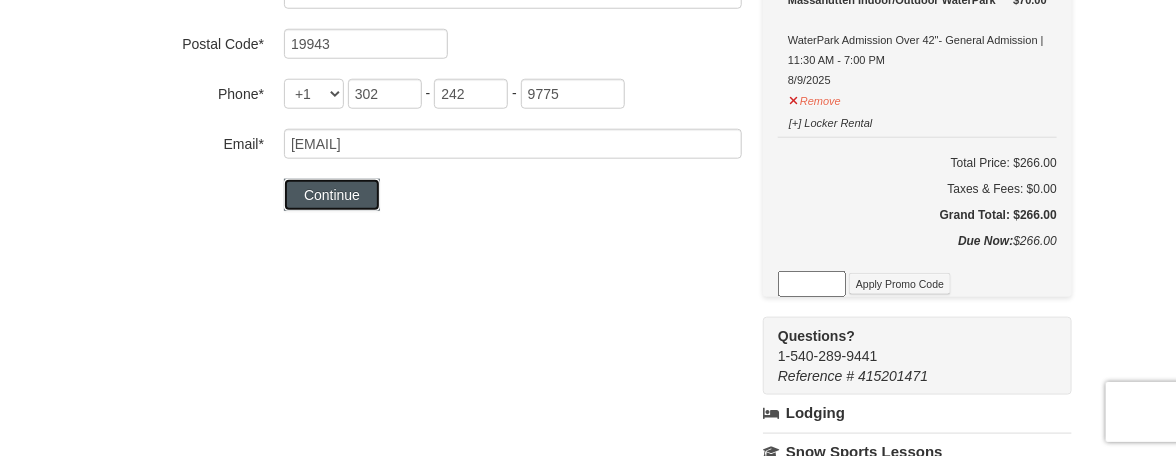 click on "Continue" at bounding box center [332, 195] 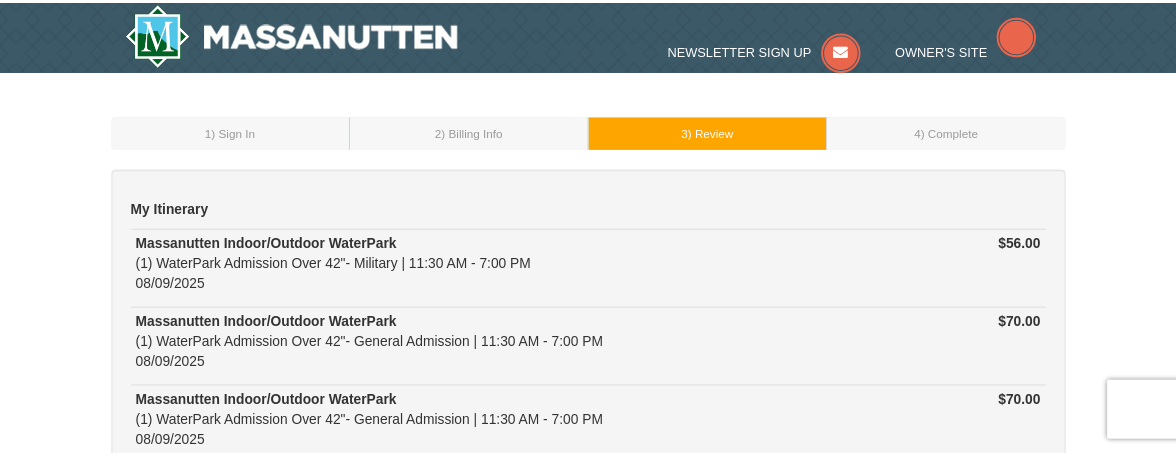 scroll, scrollTop: 0, scrollLeft: 0, axis: both 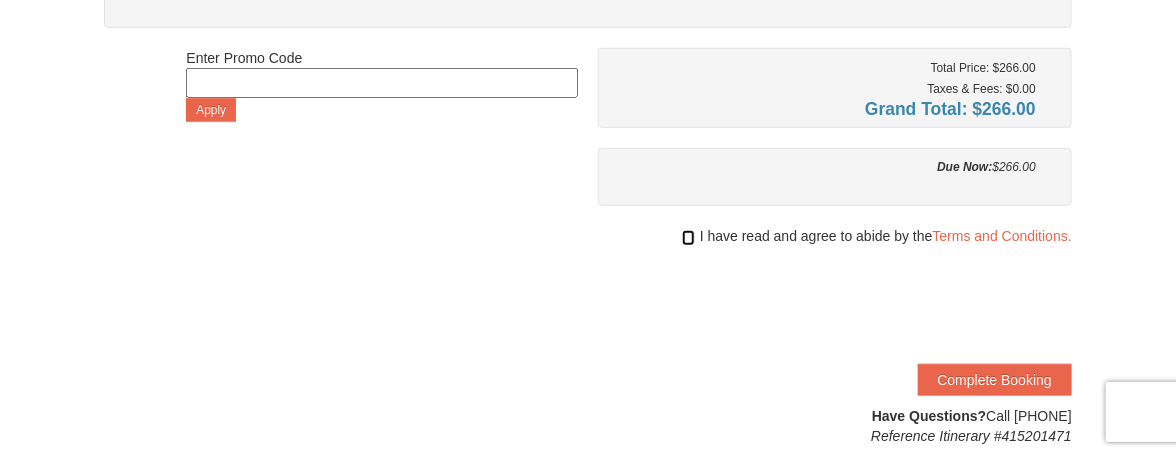 click at bounding box center [688, 238] 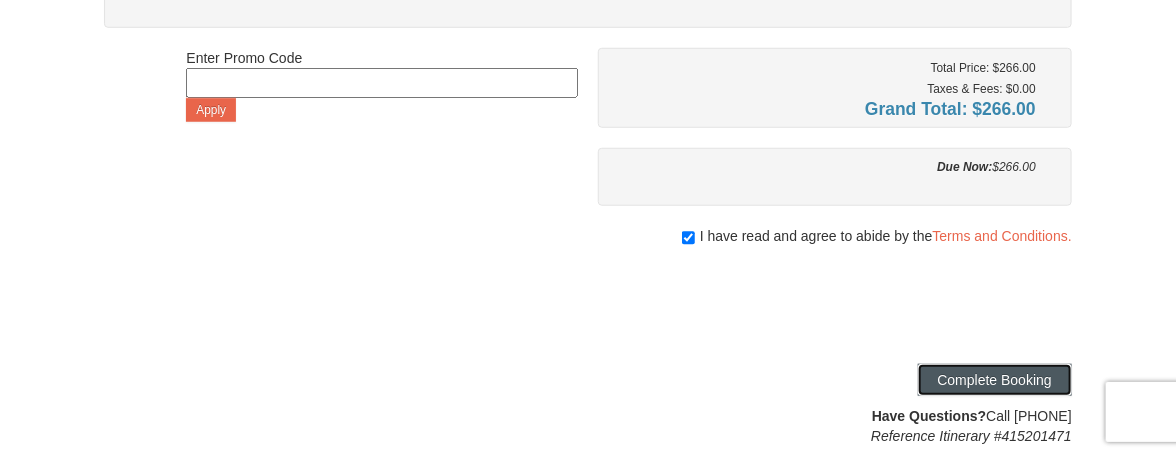 click on "Complete Booking" at bounding box center (995, 380) 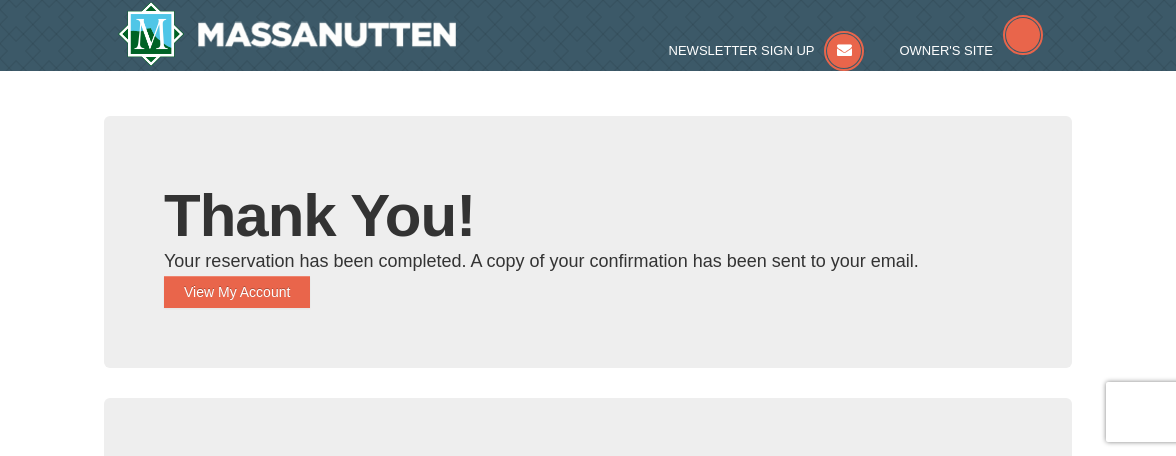 scroll, scrollTop: 0, scrollLeft: 0, axis: both 